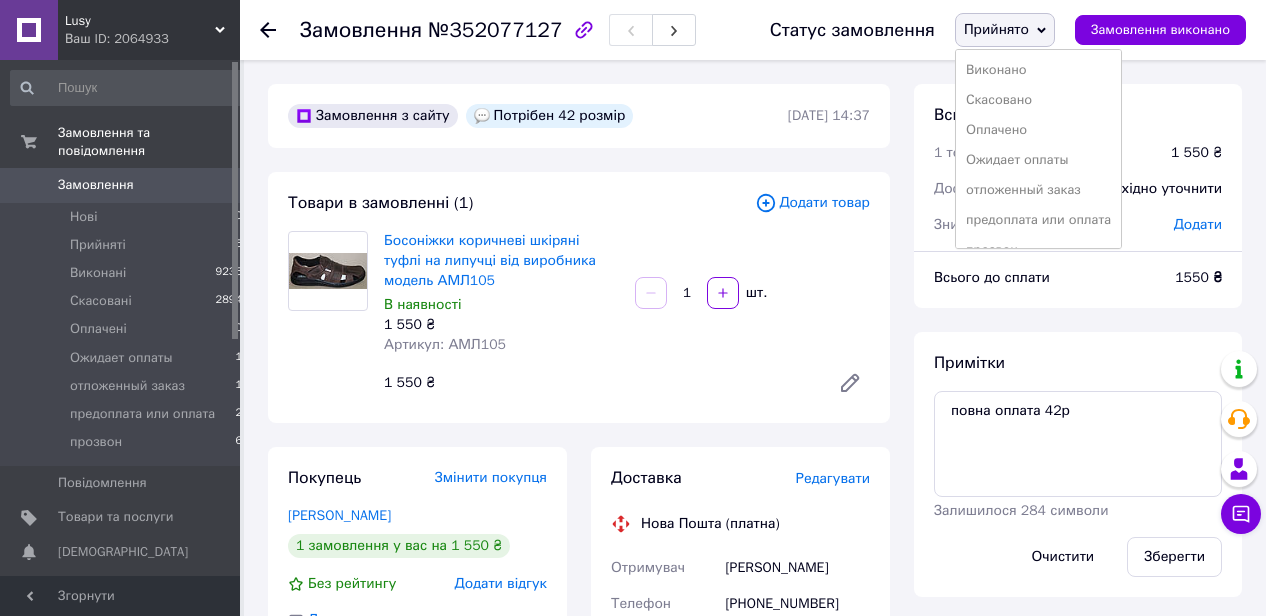 scroll, scrollTop: 0, scrollLeft: 0, axis: both 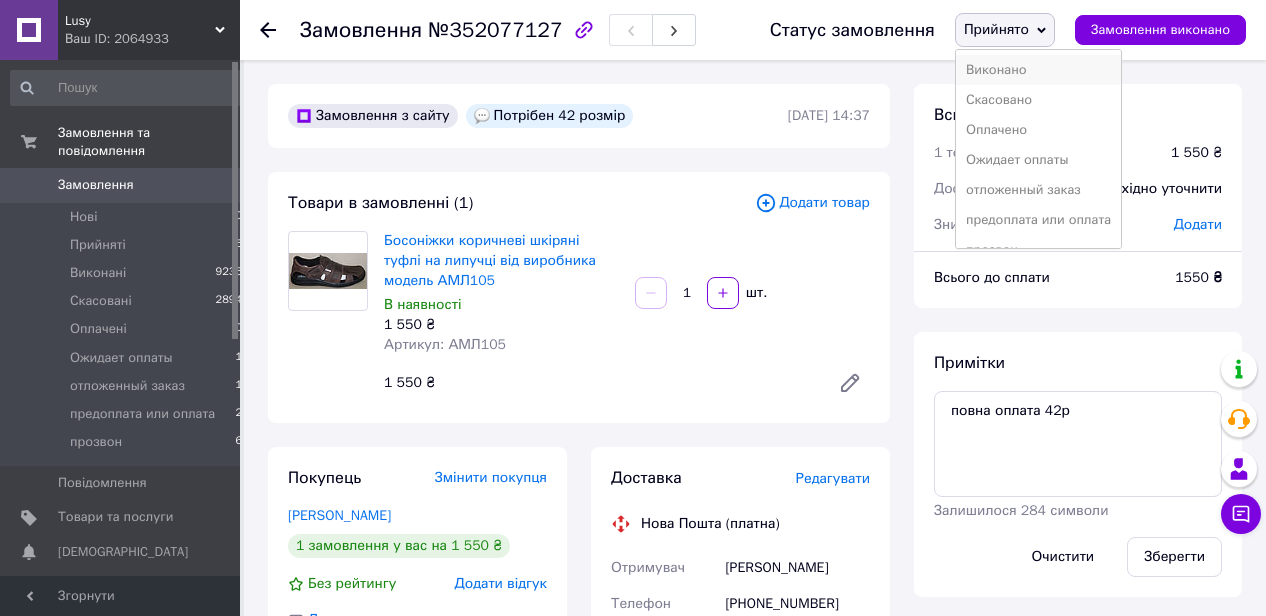 click on "Виконано" at bounding box center [1038, 70] 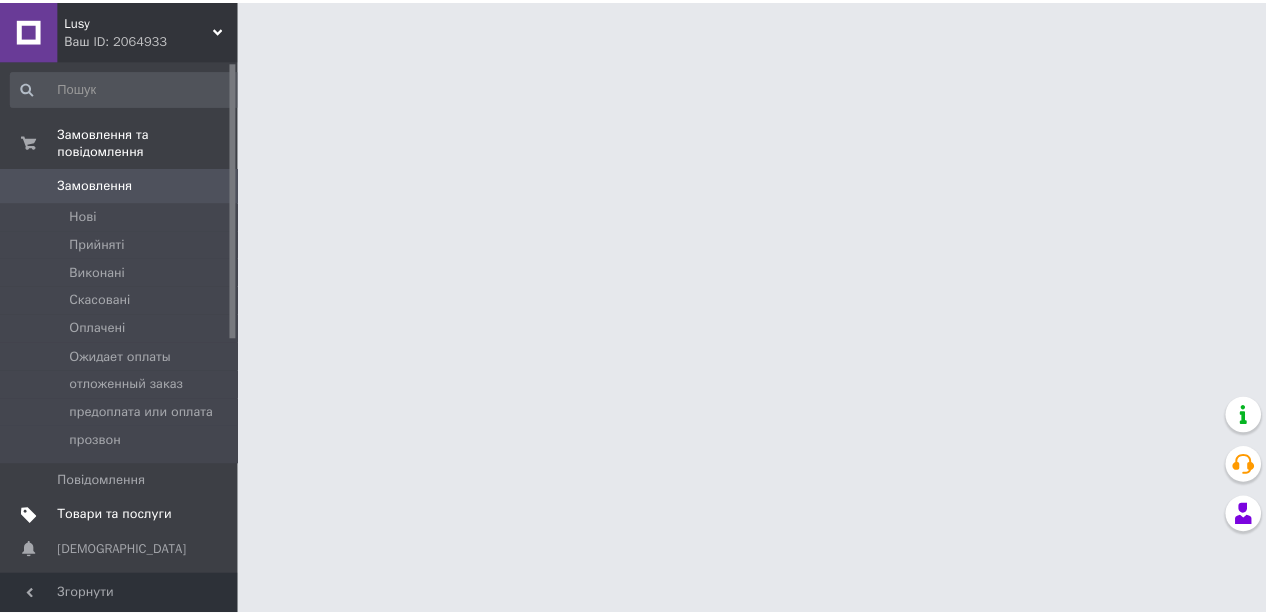 scroll, scrollTop: 0, scrollLeft: 0, axis: both 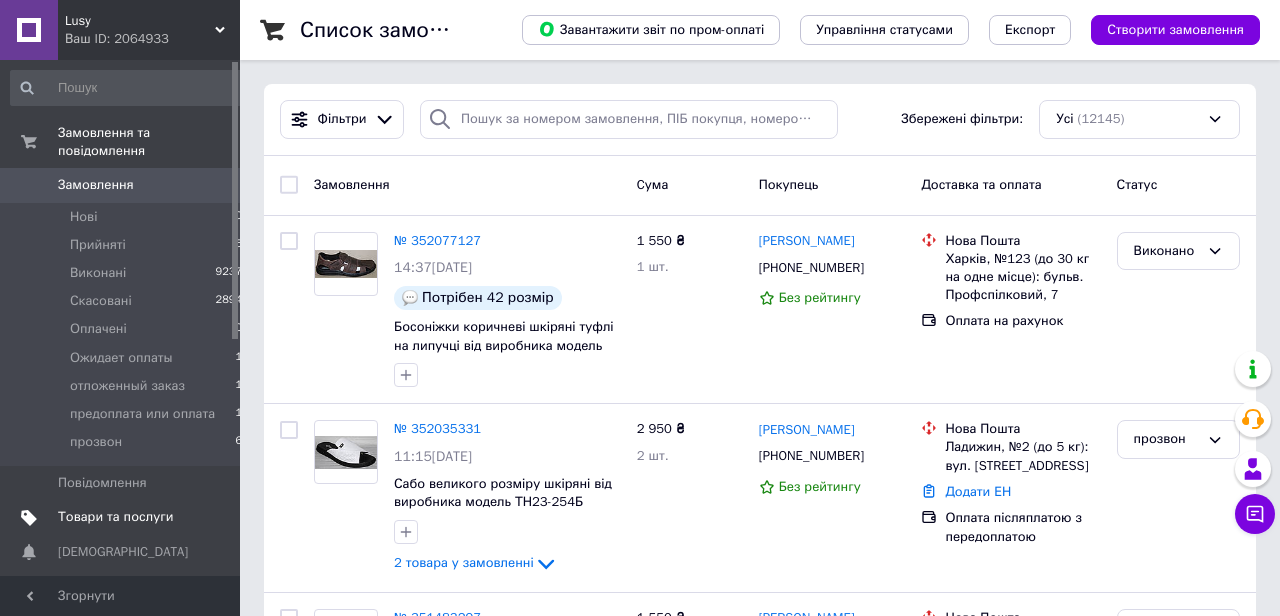 click on "Товари та послуги" at bounding box center [115, 517] 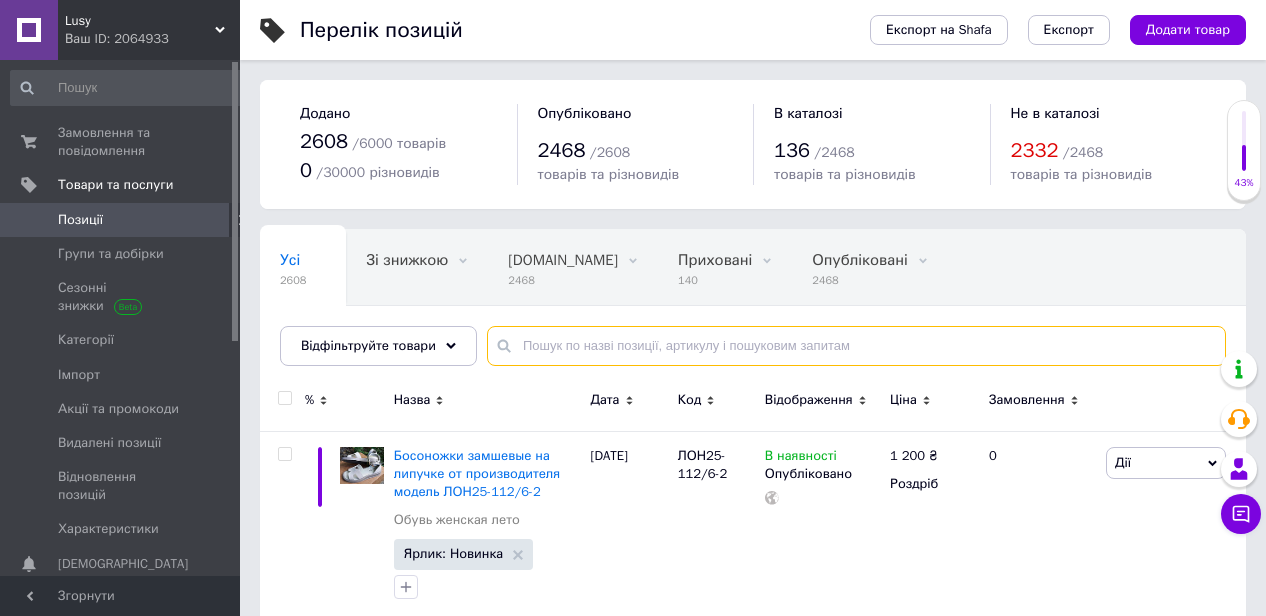 click at bounding box center (856, 346) 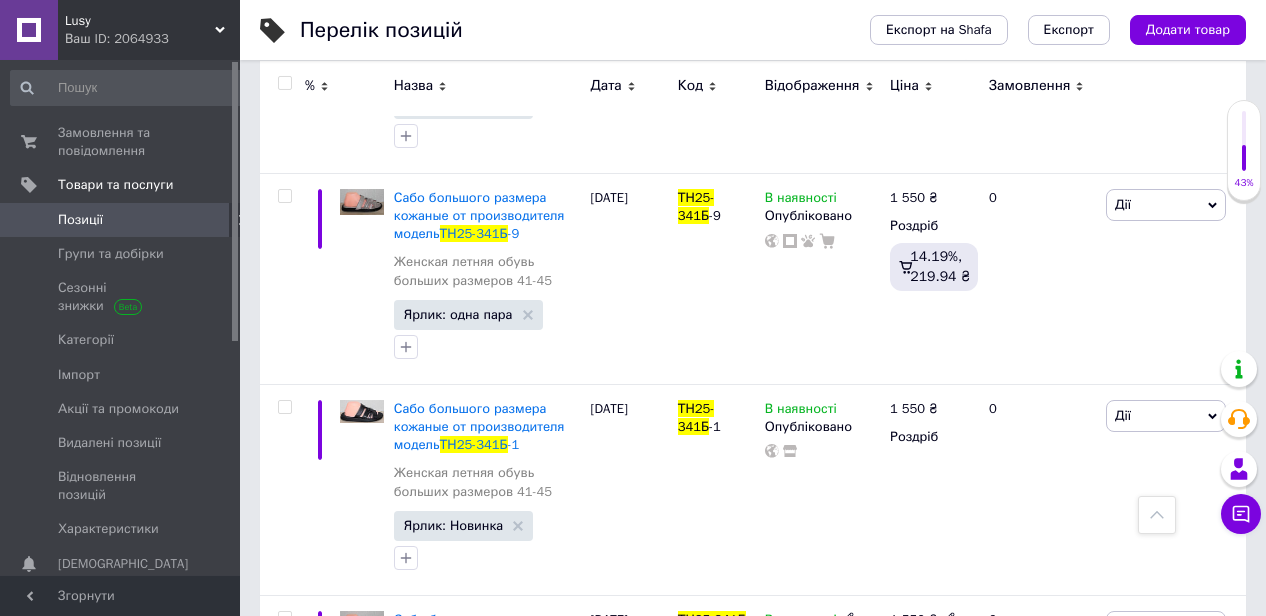 scroll, scrollTop: 364, scrollLeft: 0, axis: vertical 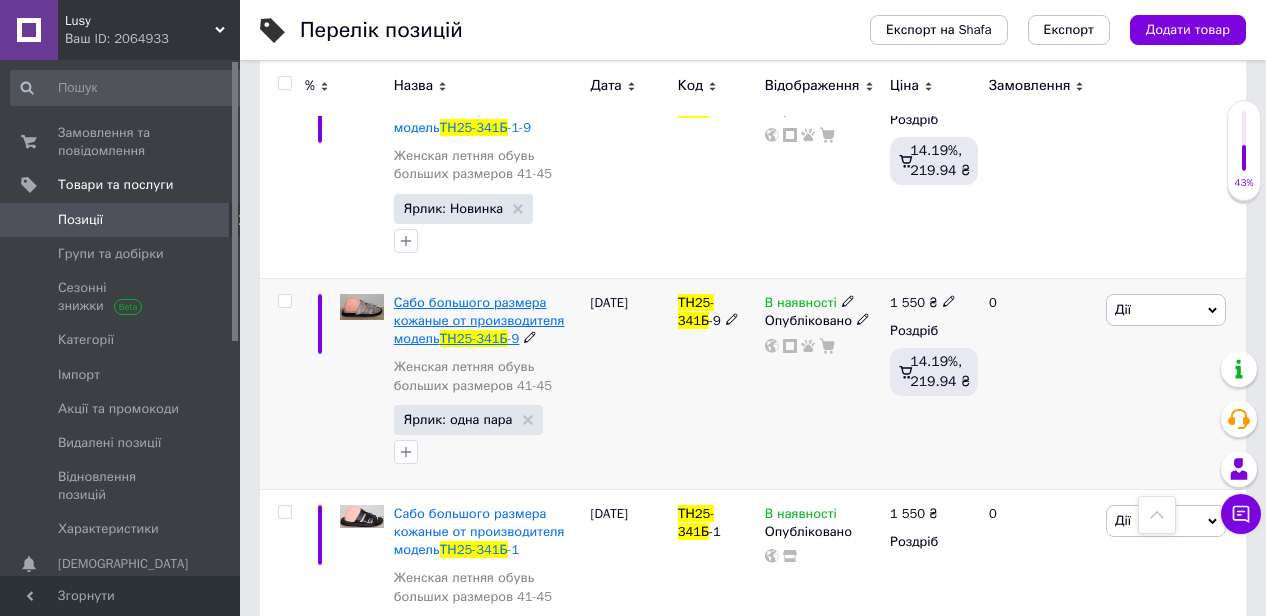type on "ТН25-341Б" 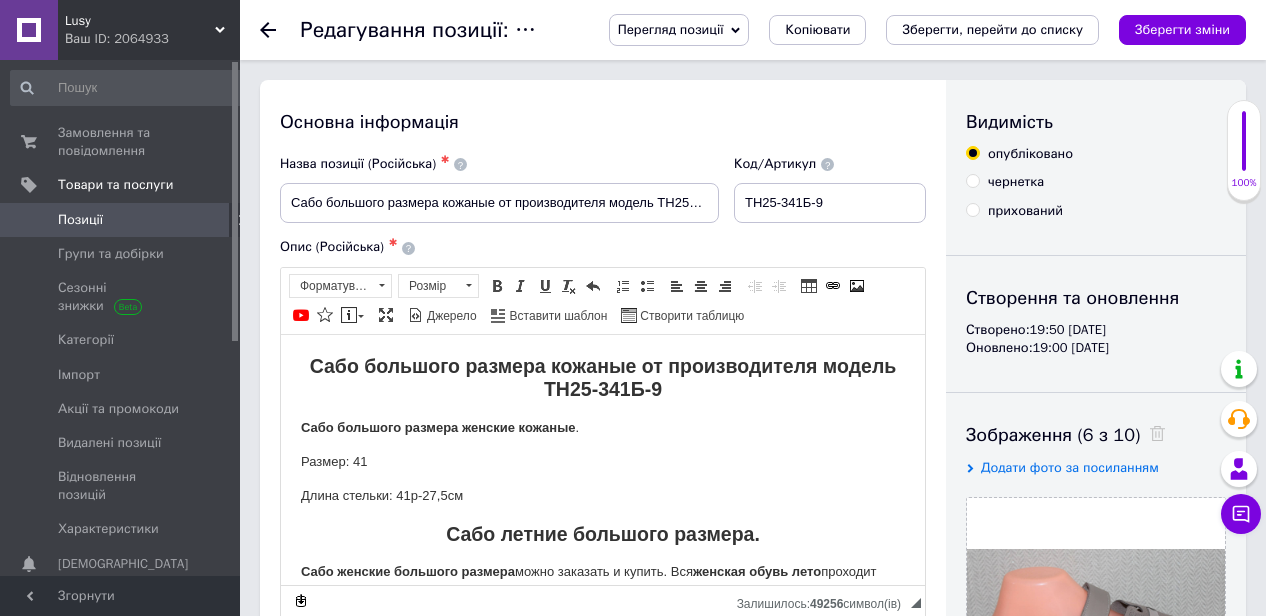 scroll, scrollTop: 0, scrollLeft: 0, axis: both 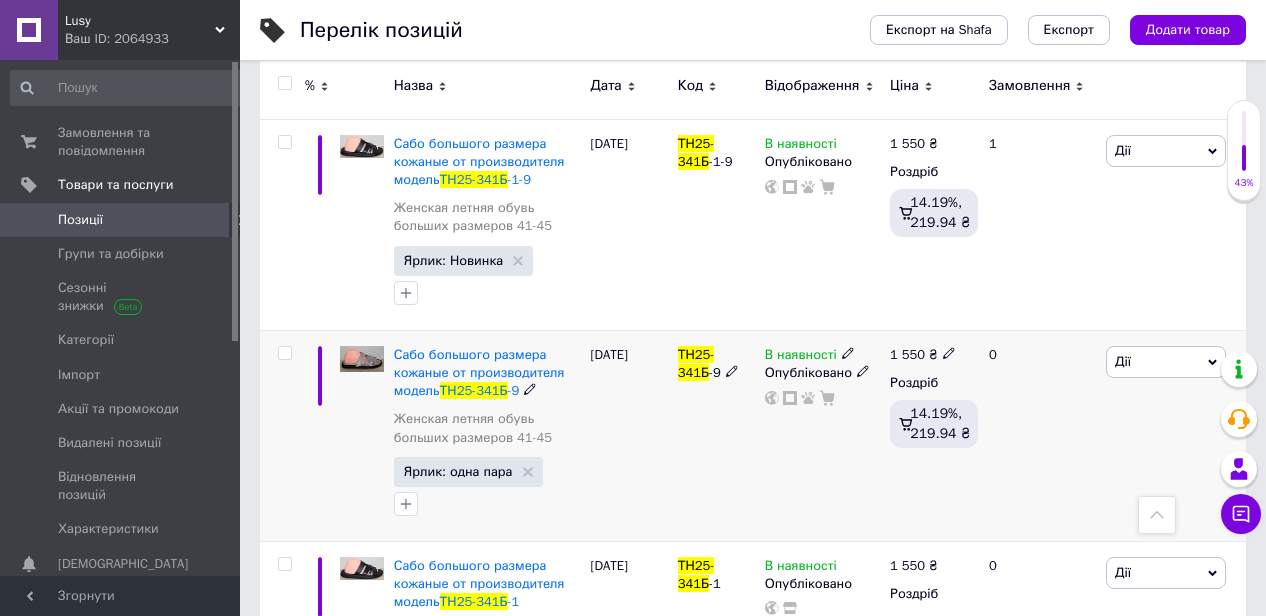 click on "Дії" at bounding box center (1166, 362) 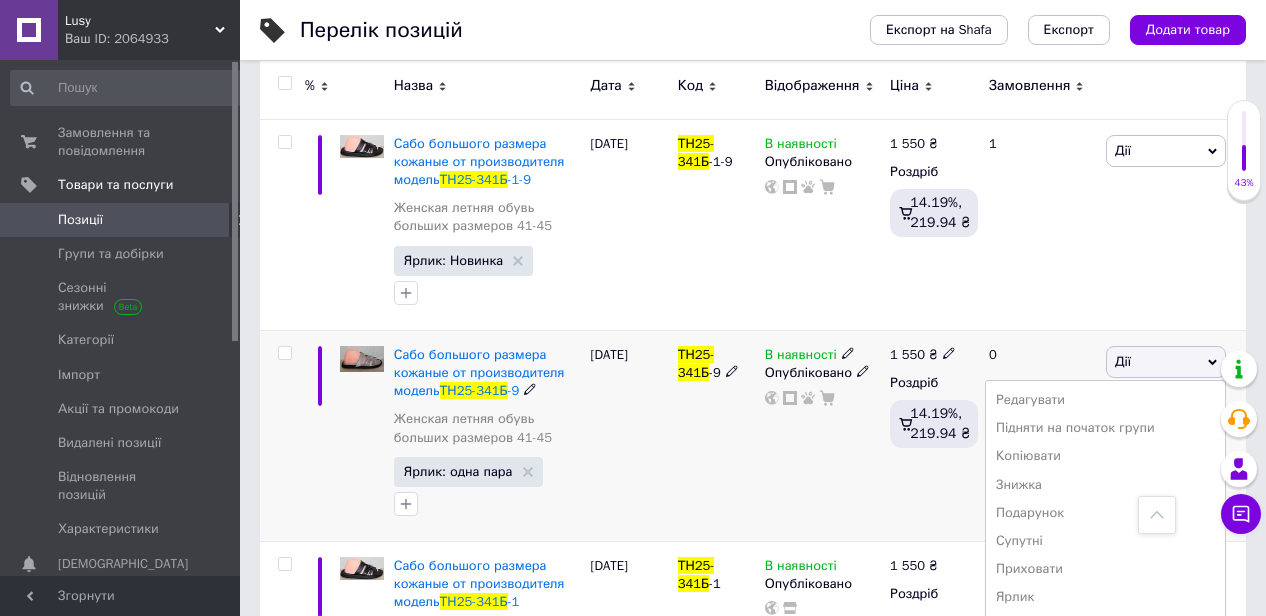 click 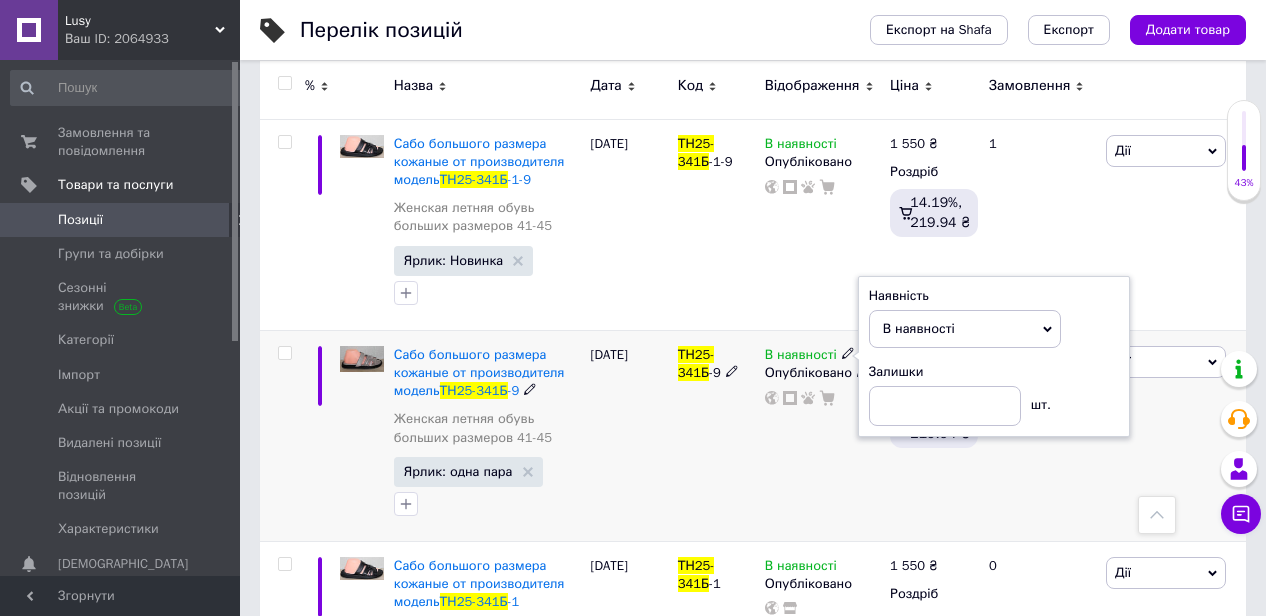 click on "0" at bounding box center [1039, 435] 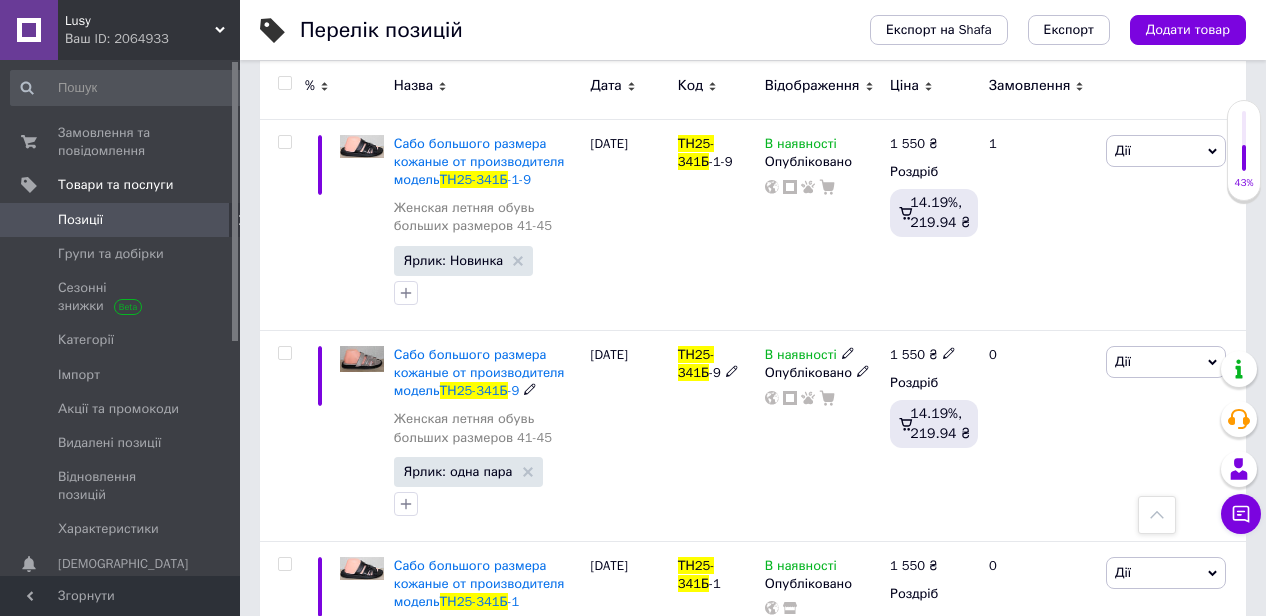 click 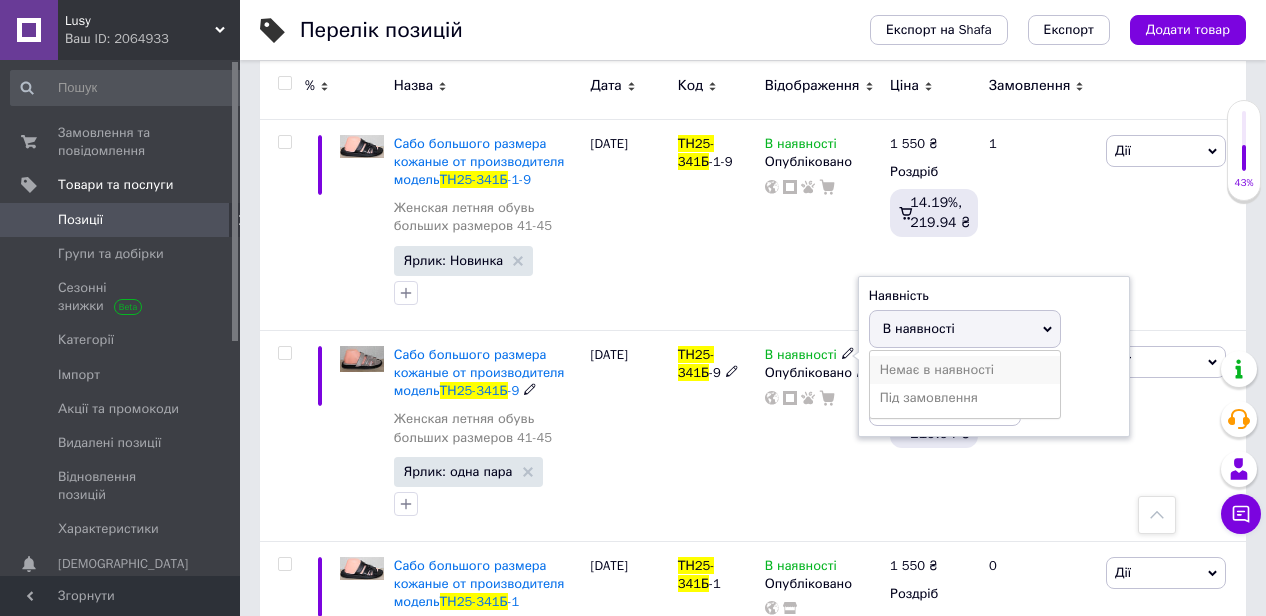 click on "Немає в наявності" at bounding box center [965, 370] 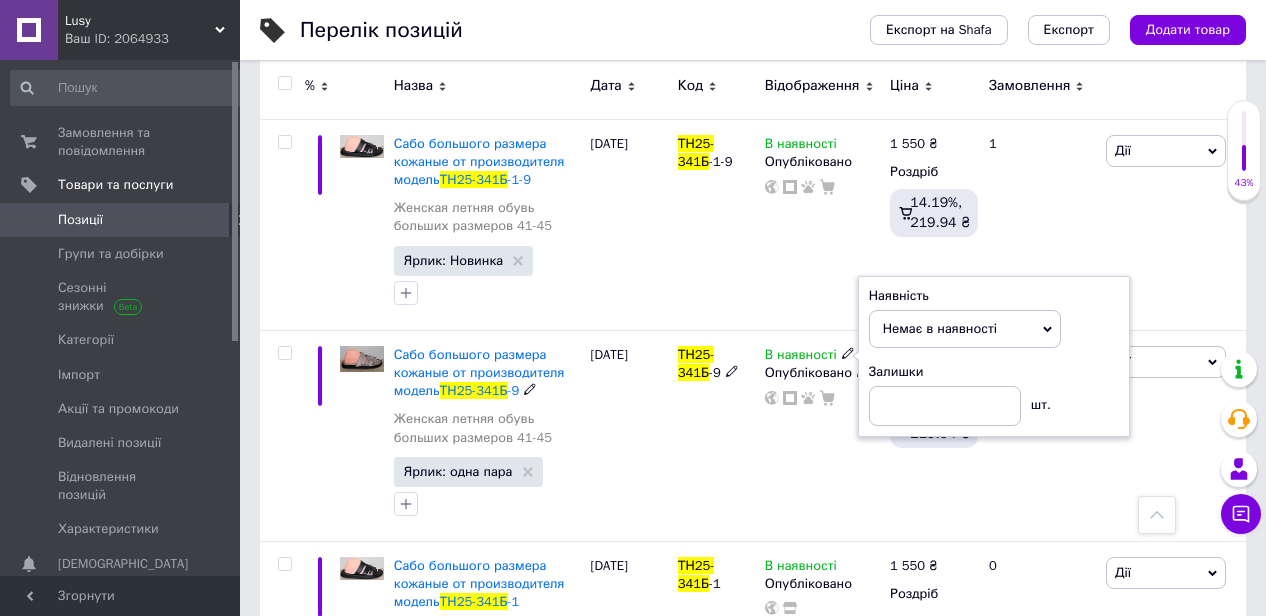 click on "В наявності Наявність Немає в наявності В наявності Під замовлення Залишки шт. Опубліковано" at bounding box center (822, 435) 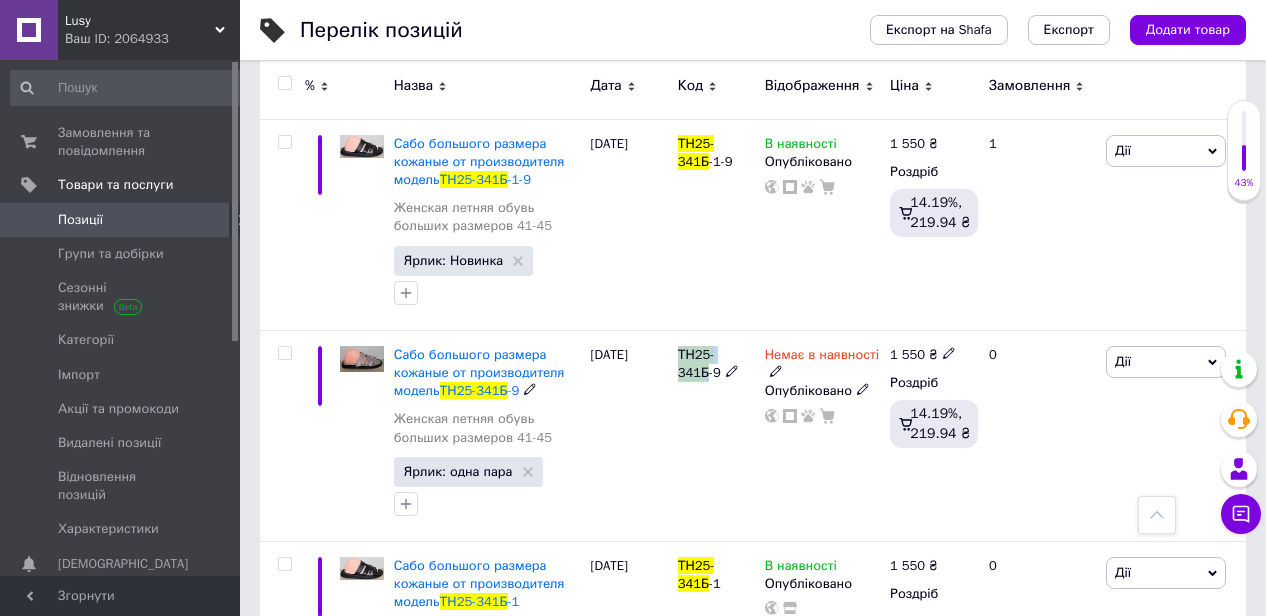 drag, startPoint x: 743, startPoint y: 352, endPoint x: 678, endPoint y: 355, distance: 65.06919 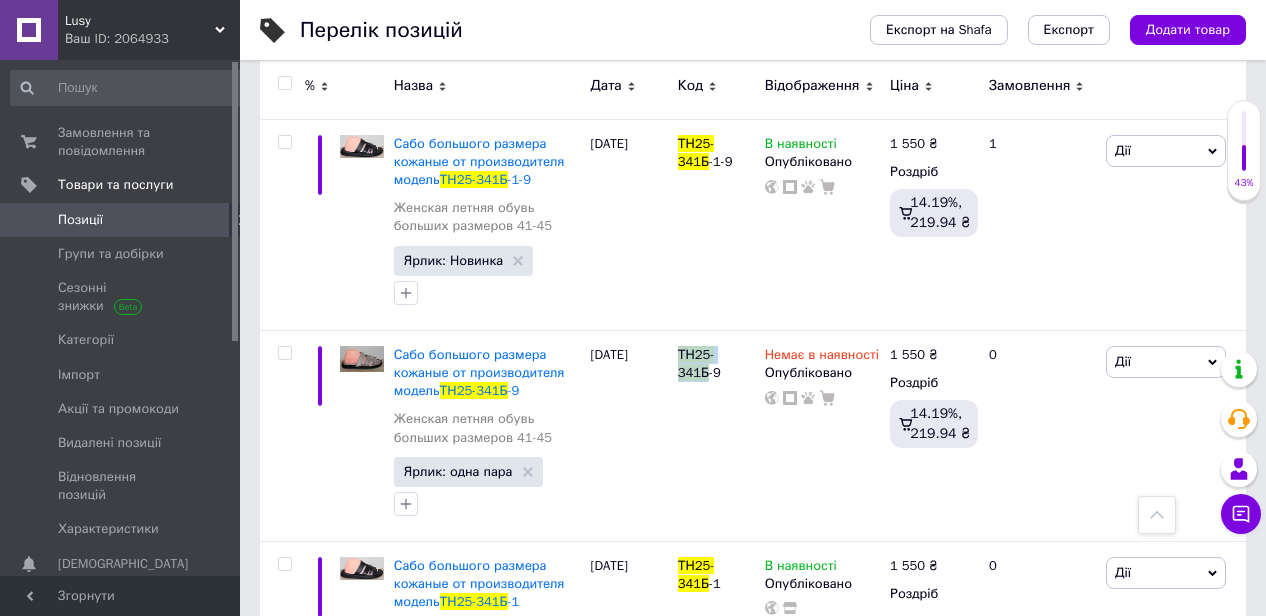 copy on "ТН25-341Б" 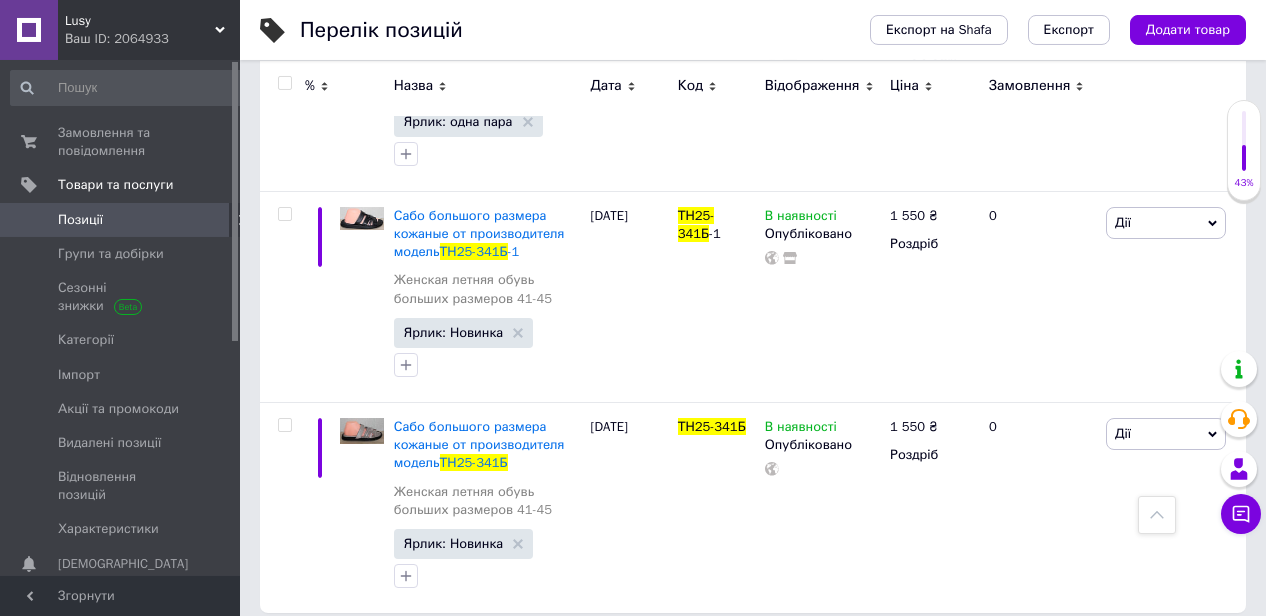scroll, scrollTop: 676, scrollLeft: 0, axis: vertical 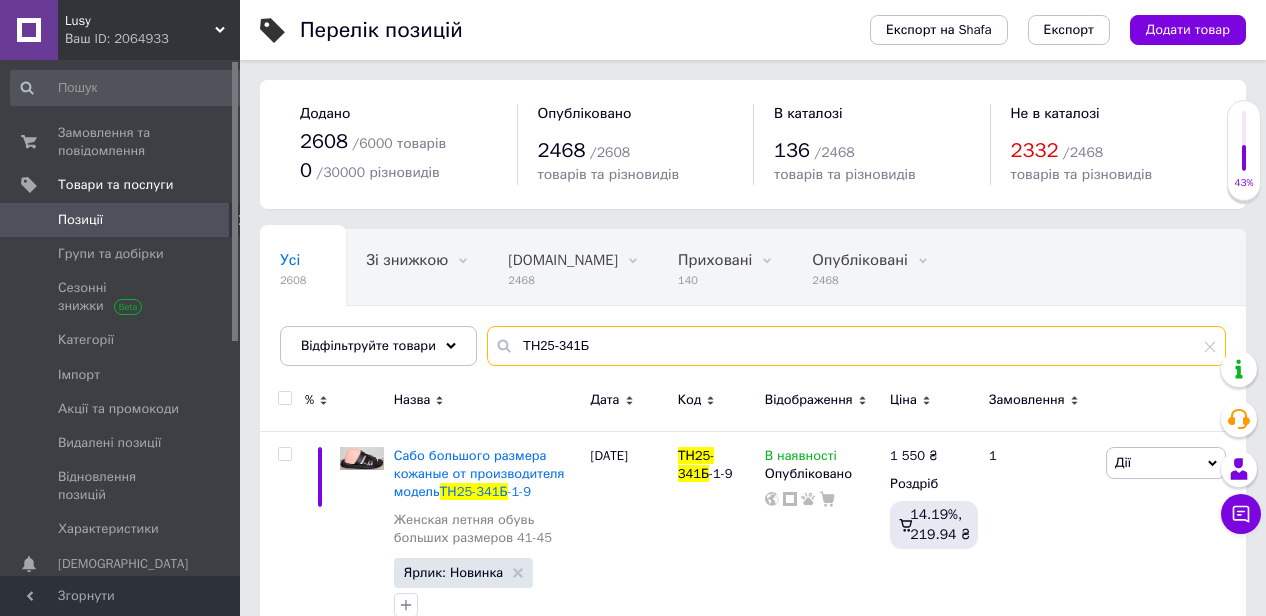 drag, startPoint x: 595, startPoint y: 344, endPoint x: 453, endPoint y: 338, distance: 142.12671 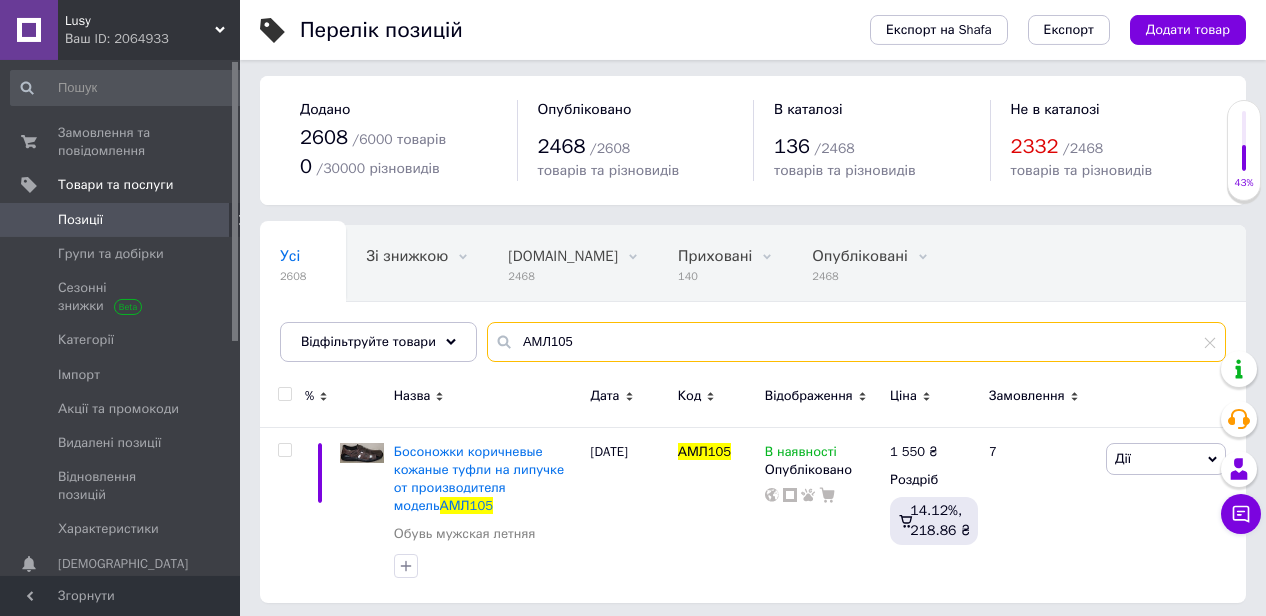 scroll, scrollTop: 9, scrollLeft: 0, axis: vertical 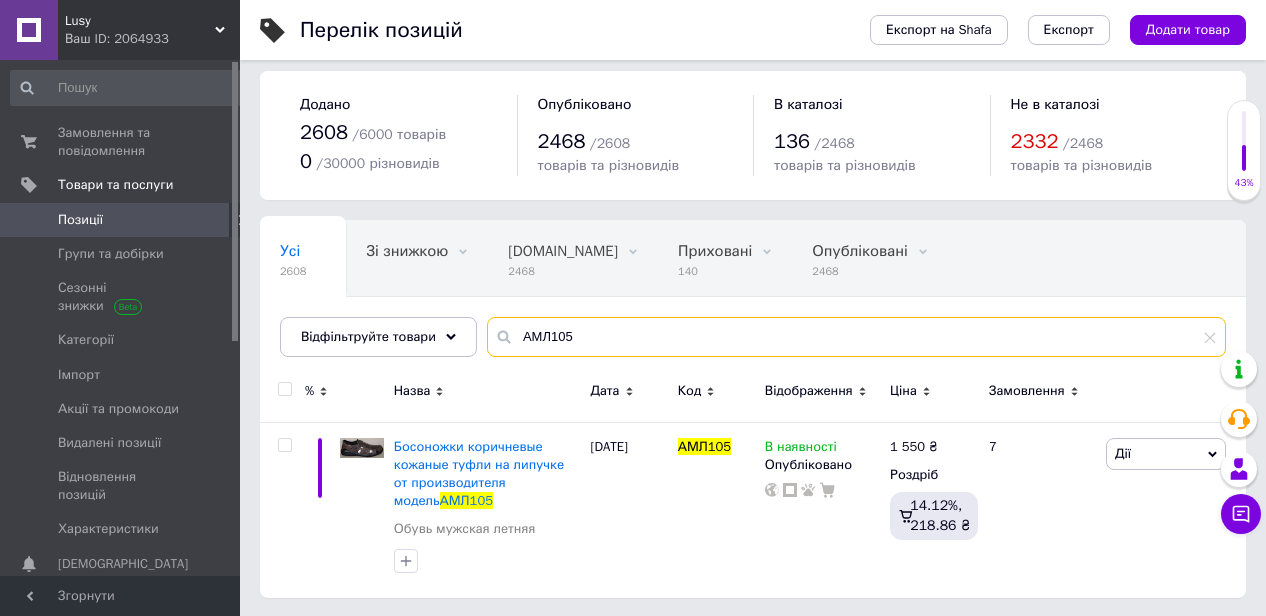 type on "АМЛ105" 